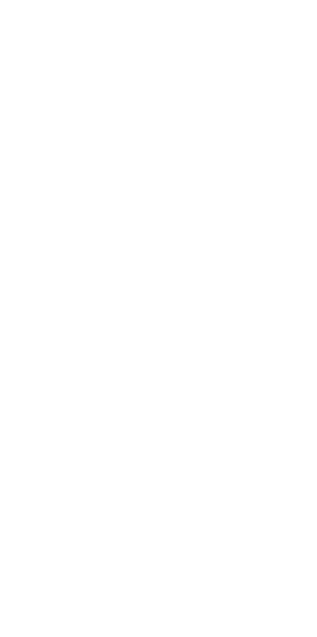 scroll, scrollTop: 0, scrollLeft: 0, axis: both 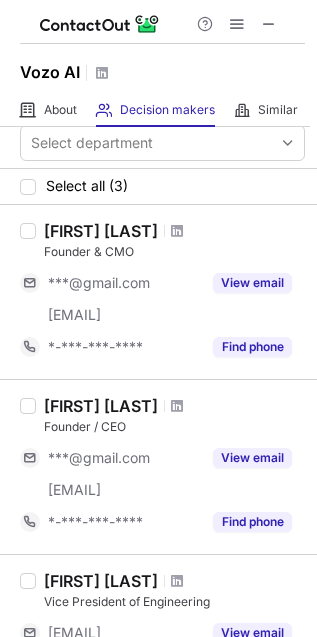 click at bounding box center (177, 231) 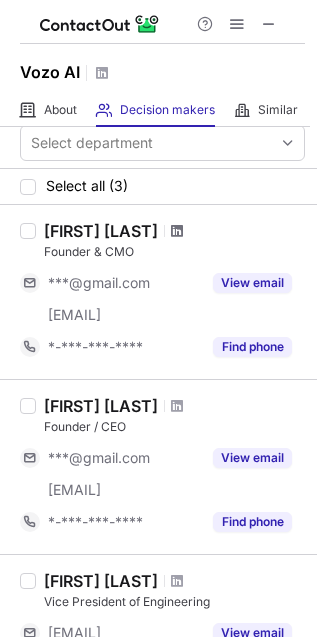click at bounding box center (177, 231) 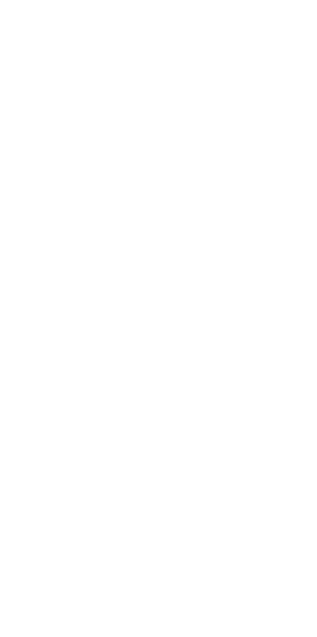 scroll, scrollTop: 0, scrollLeft: 0, axis: both 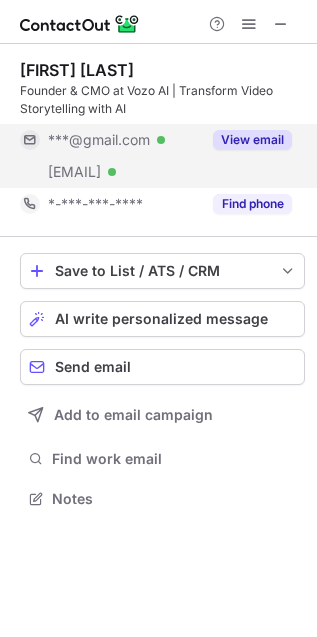 click on "View email" at bounding box center [252, 140] 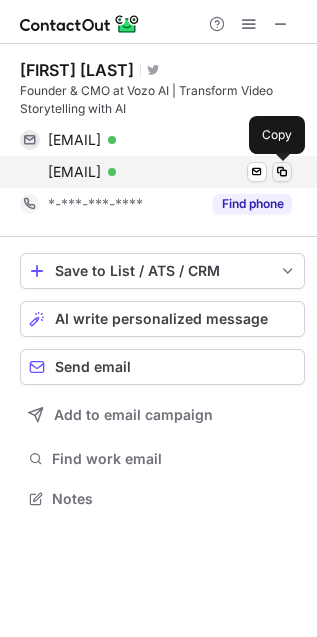 click at bounding box center [282, 172] 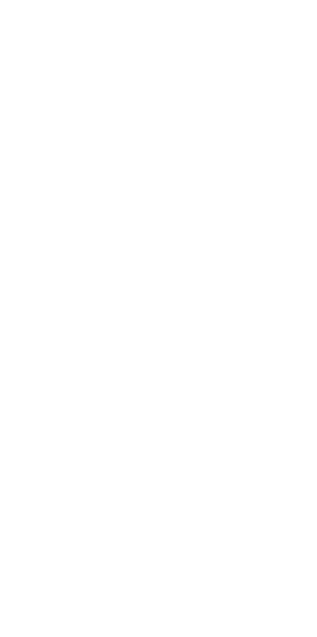 scroll, scrollTop: 0, scrollLeft: 0, axis: both 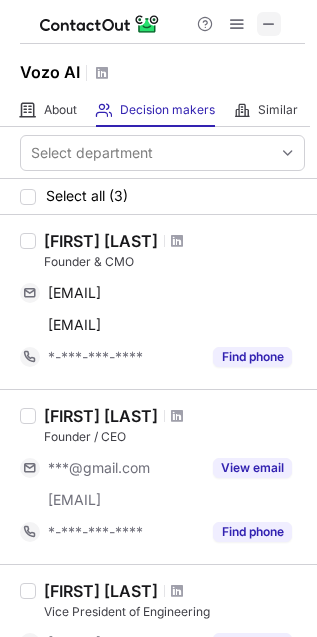 click at bounding box center (269, 24) 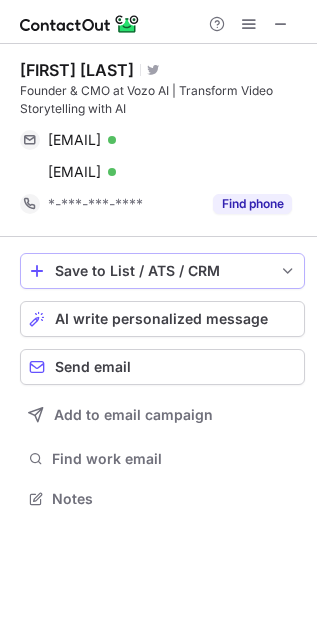 scroll, scrollTop: 10, scrollLeft: 10, axis: both 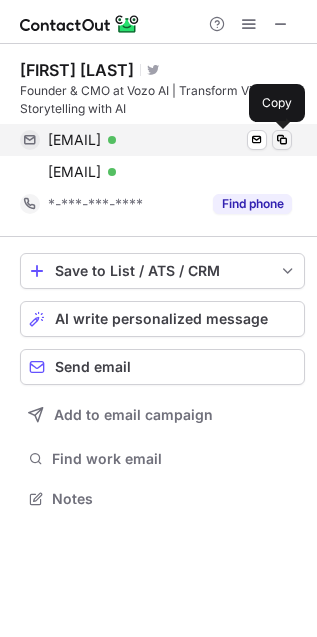 click at bounding box center (282, 140) 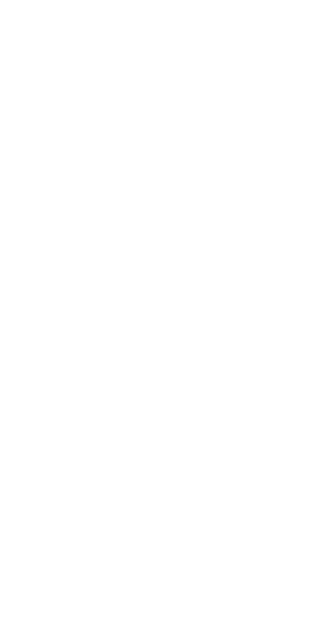 scroll, scrollTop: 0, scrollLeft: 0, axis: both 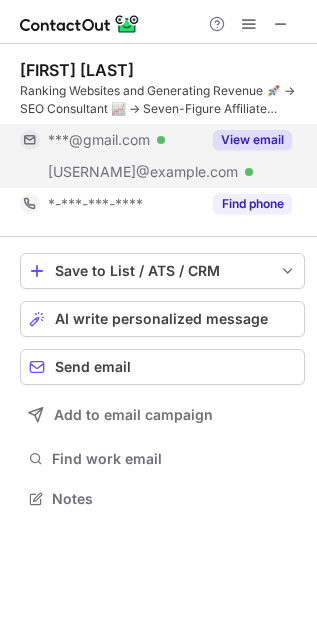 click on "View email" at bounding box center [252, 140] 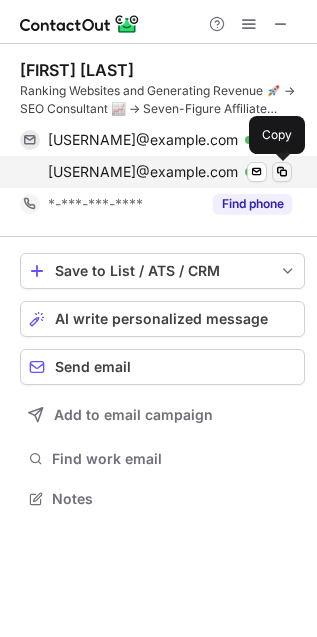 click at bounding box center [282, 172] 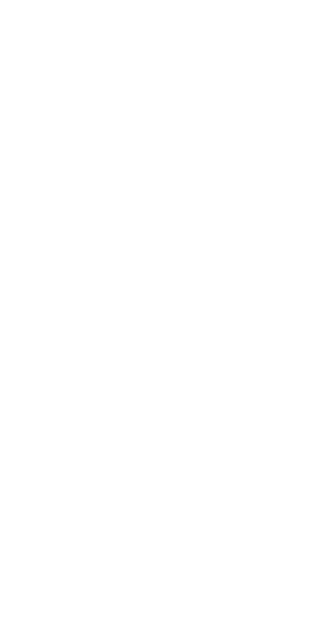 scroll, scrollTop: 0, scrollLeft: 0, axis: both 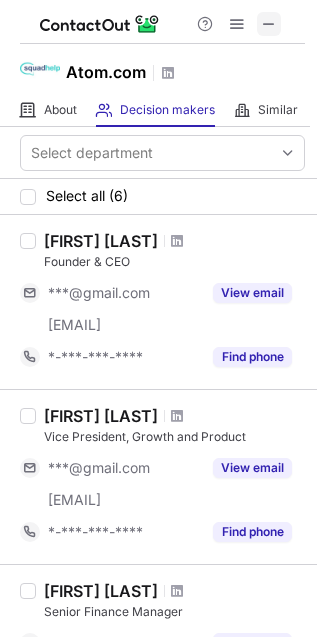 click at bounding box center (269, 24) 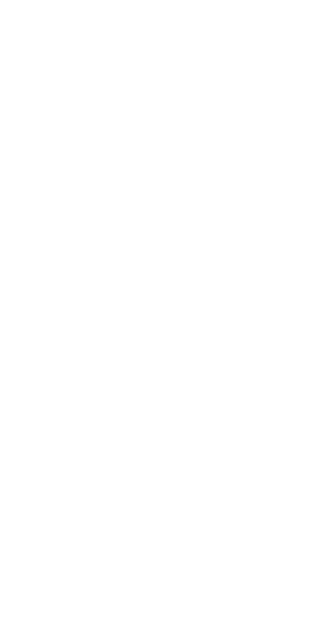 scroll, scrollTop: 0, scrollLeft: 0, axis: both 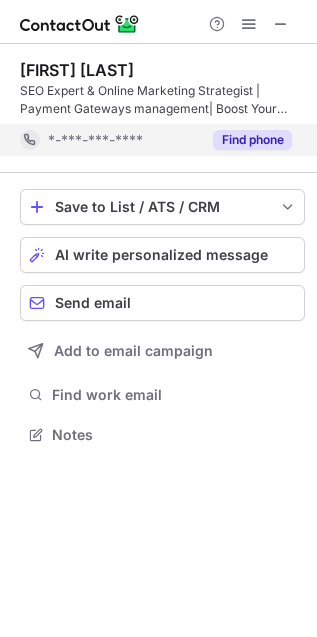 click on "Find phone" at bounding box center (252, 140) 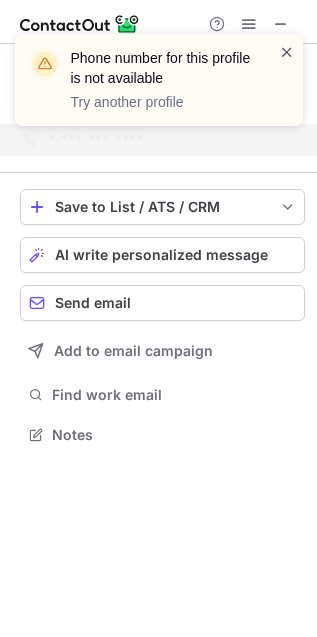 click at bounding box center [287, 52] 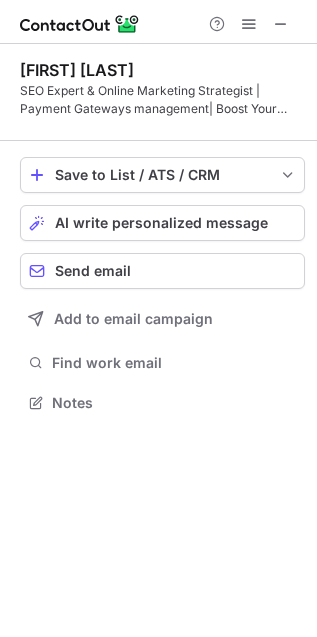 scroll, scrollTop: 390, scrollLeft: 317, axis: both 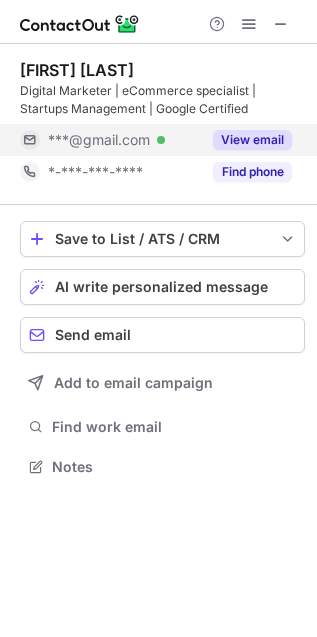 click on "View email" at bounding box center [252, 140] 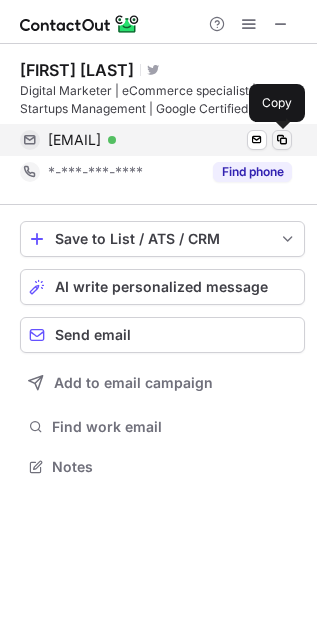 click at bounding box center [282, 140] 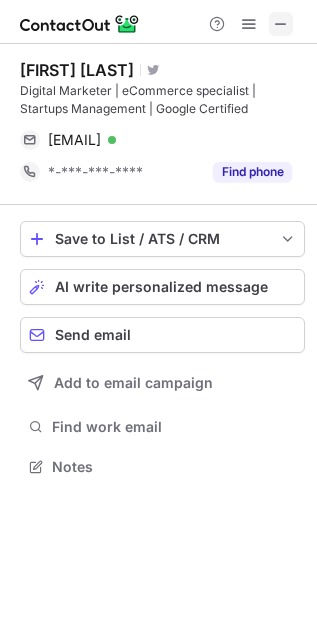 click at bounding box center [281, 24] 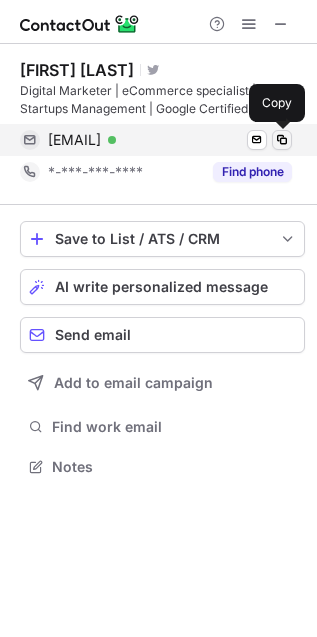 click at bounding box center (282, 140) 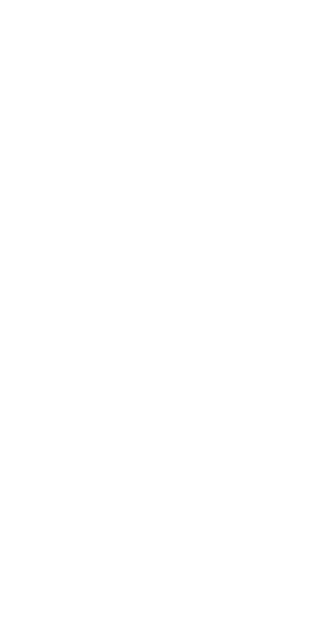 scroll, scrollTop: 0, scrollLeft: 0, axis: both 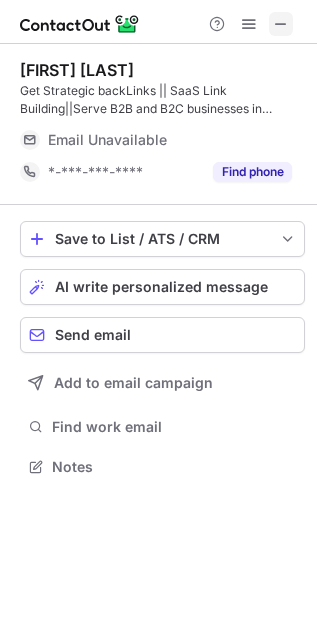 click at bounding box center [281, 24] 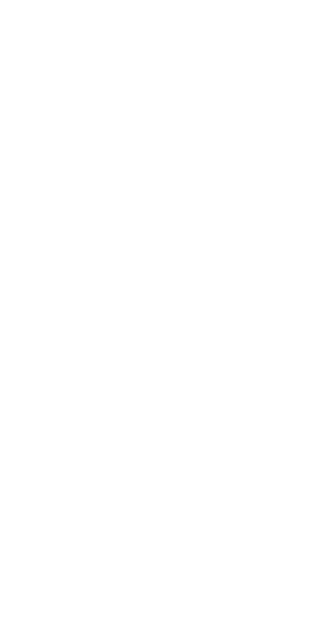 scroll, scrollTop: 0, scrollLeft: 0, axis: both 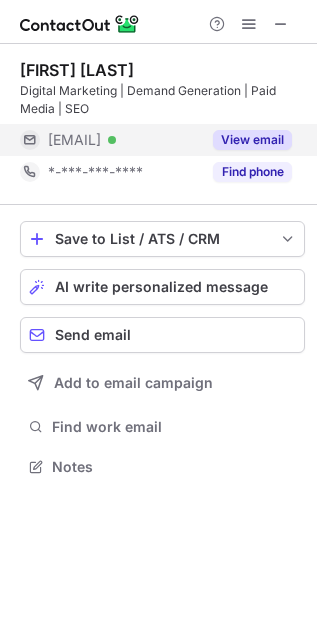 click on "View email" at bounding box center [252, 140] 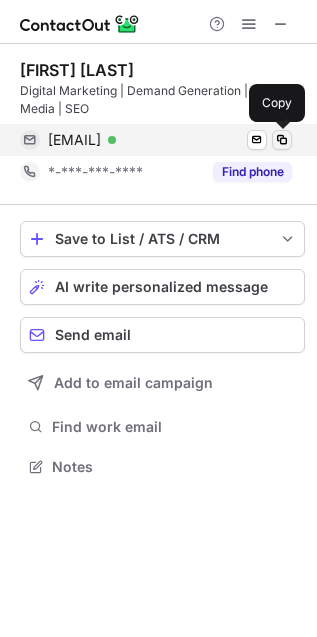 click at bounding box center [282, 140] 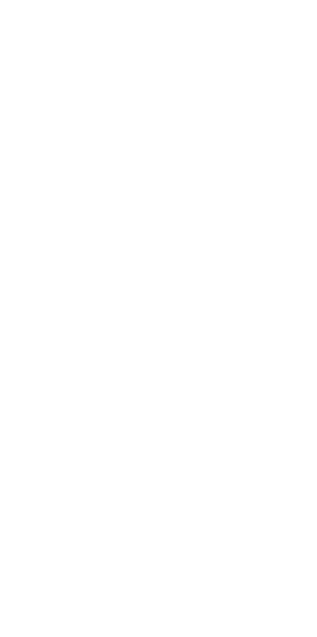 scroll, scrollTop: 0, scrollLeft: 0, axis: both 